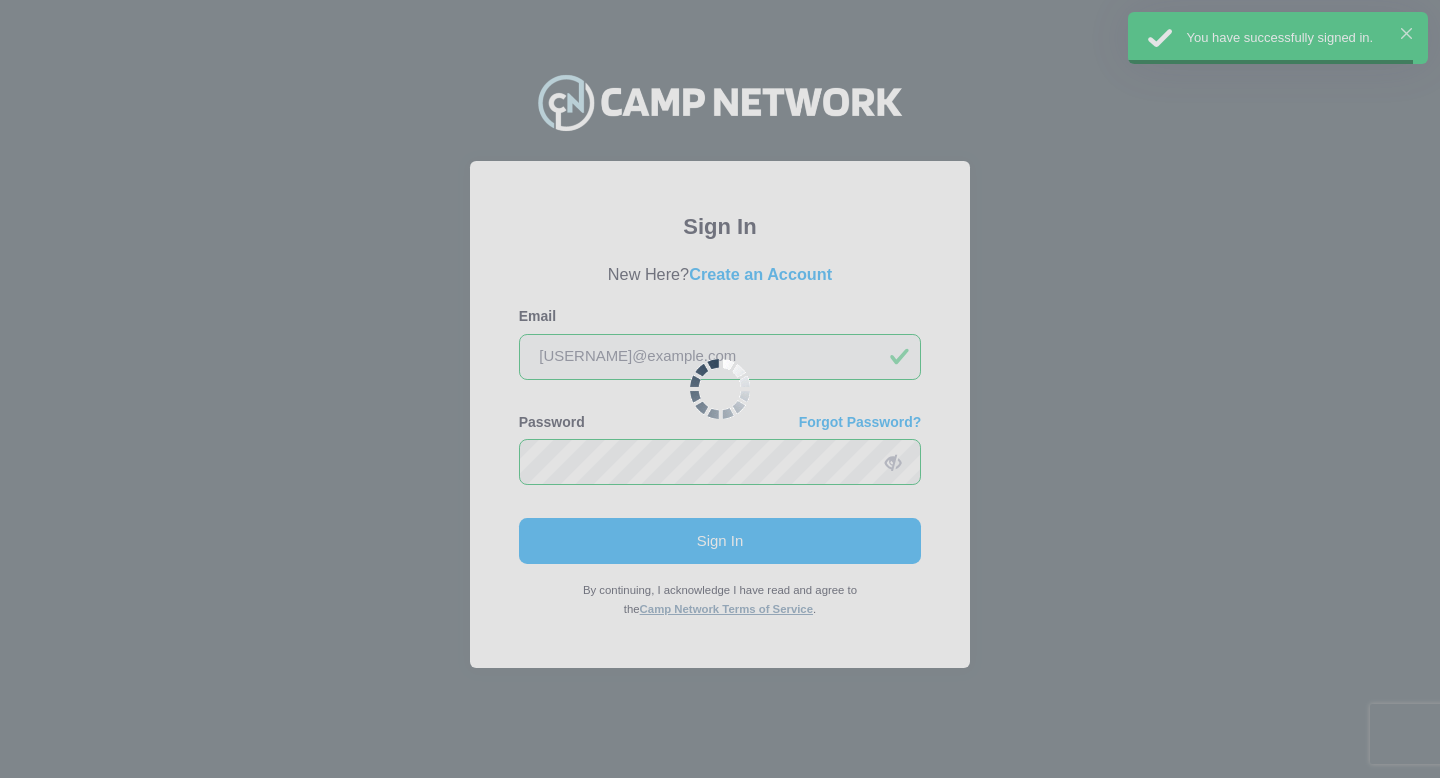 scroll, scrollTop: 0, scrollLeft: 0, axis: both 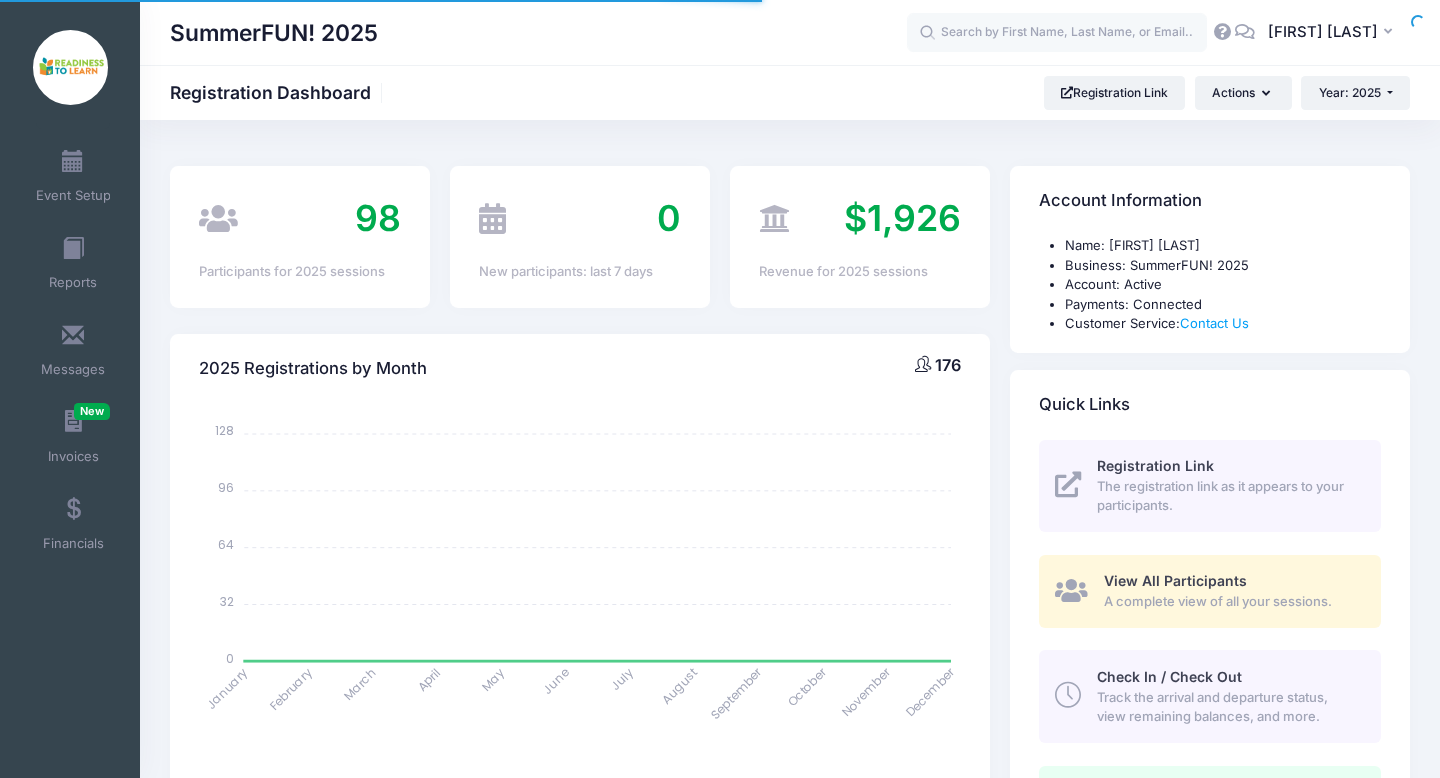 select 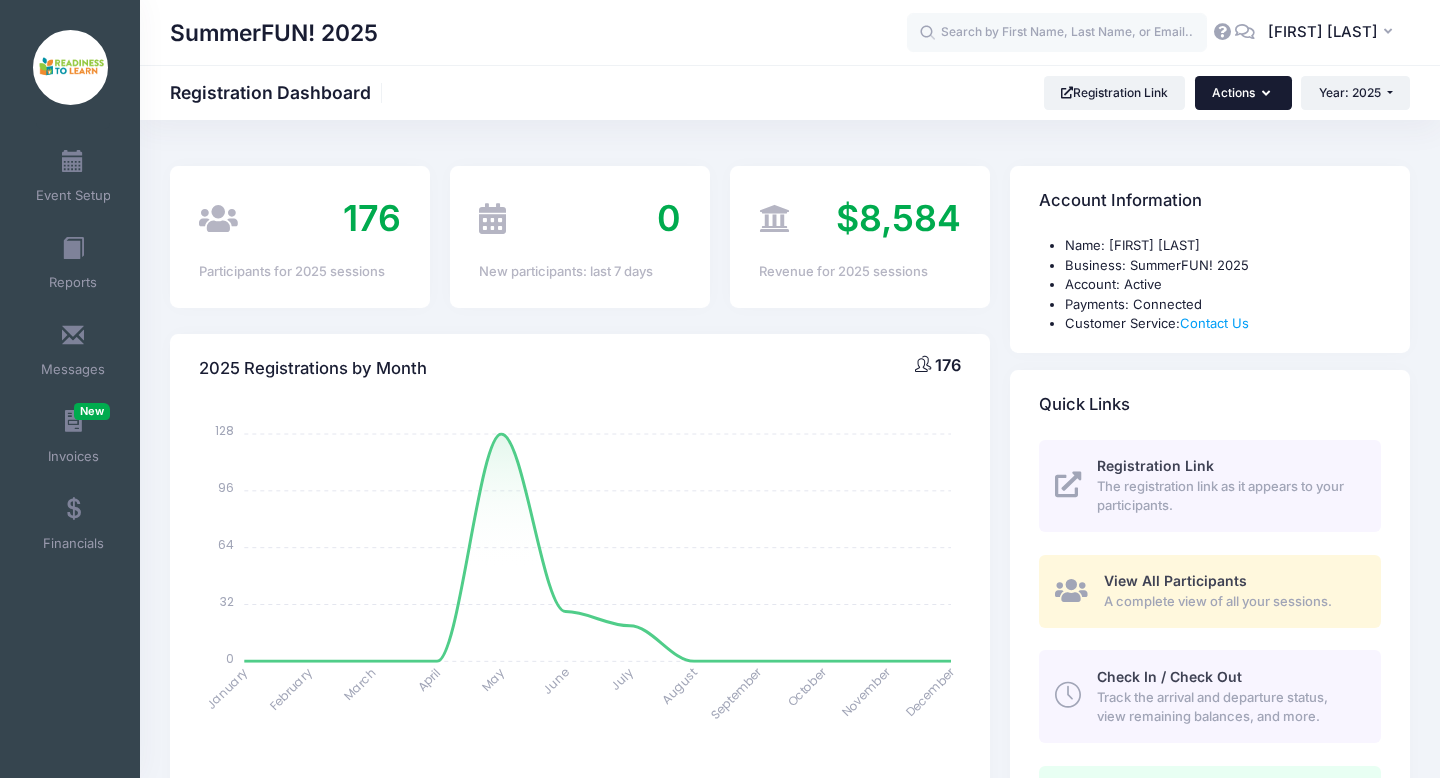 click on "Actions" at bounding box center (1243, 93) 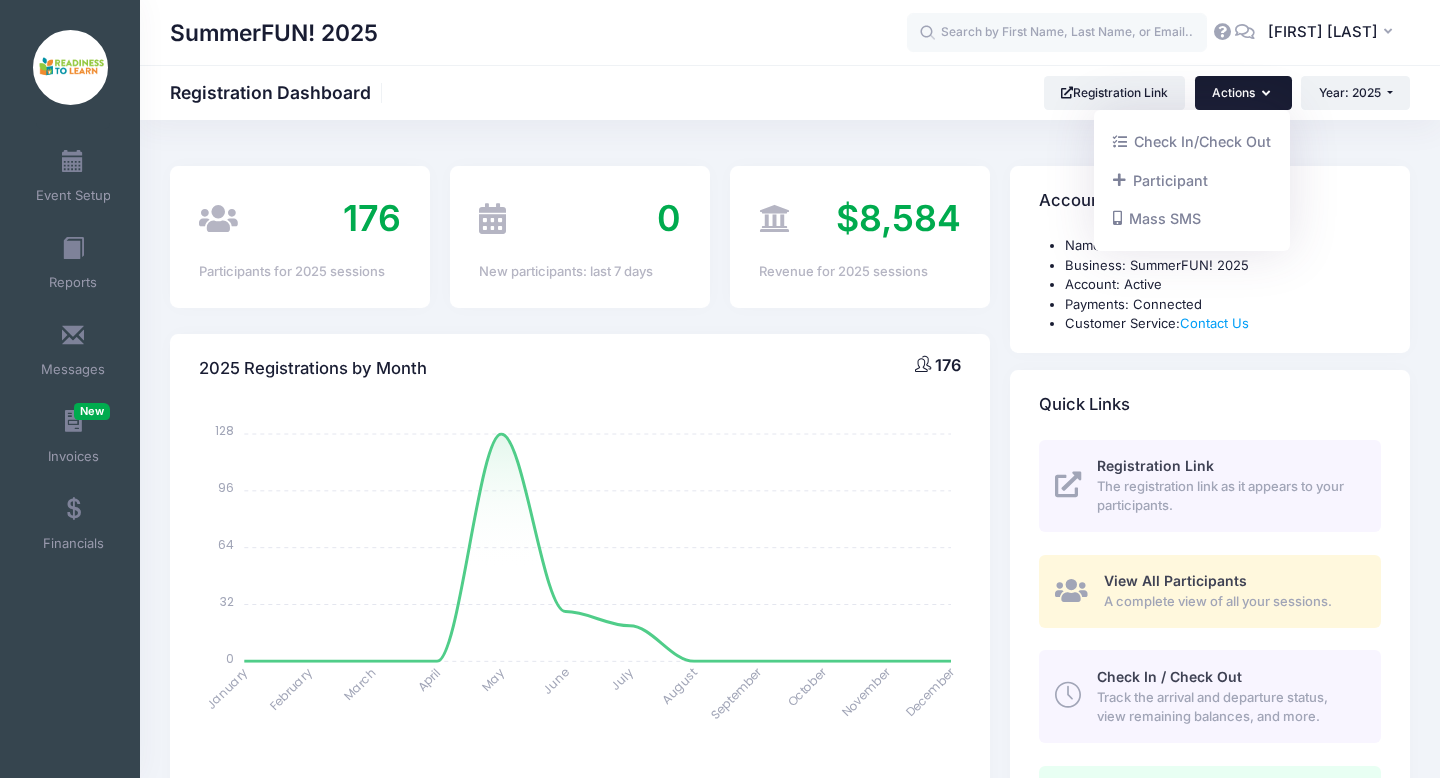 click on "Actions" at bounding box center [1243, 93] 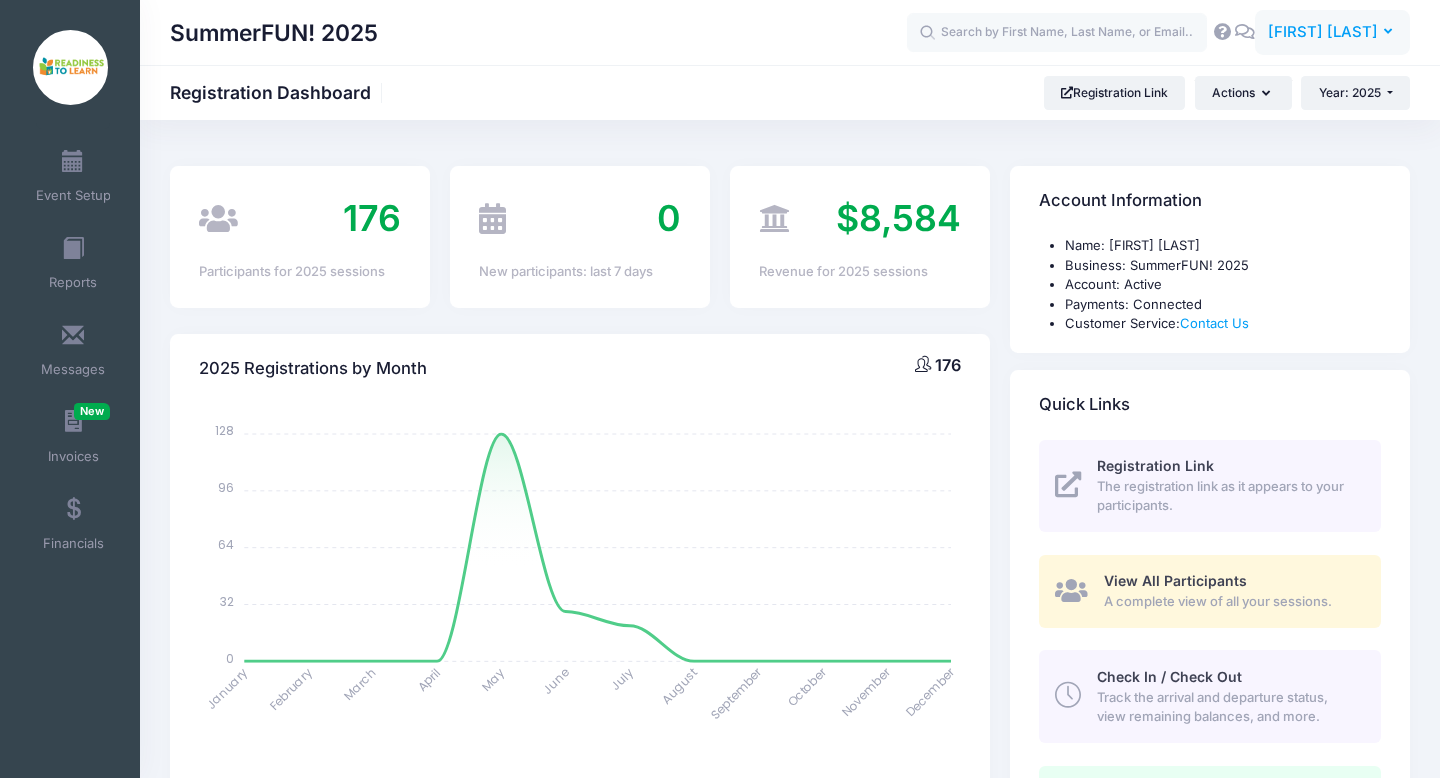 click on "[FIRST] [LAST]" at bounding box center (1323, 32) 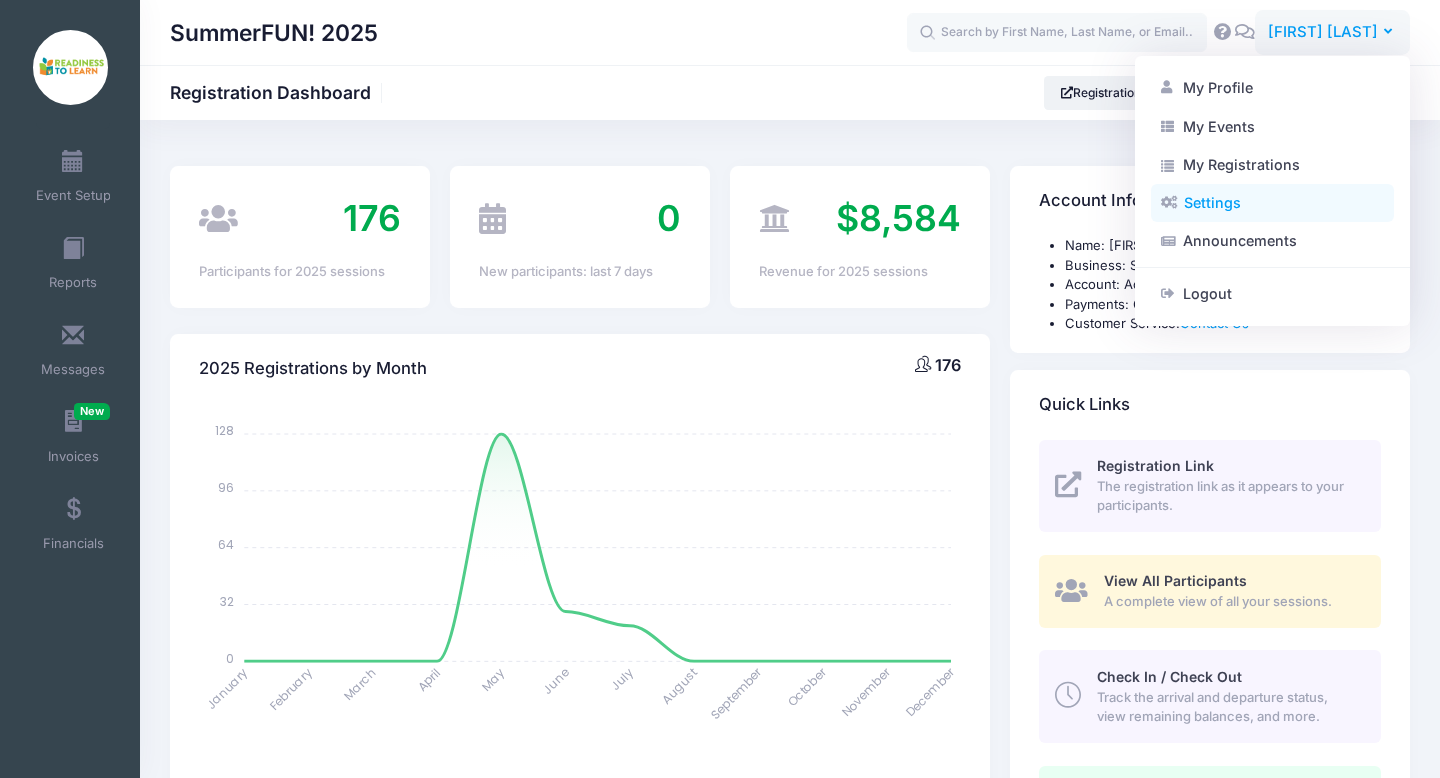 click on "Settings" at bounding box center (1272, 203) 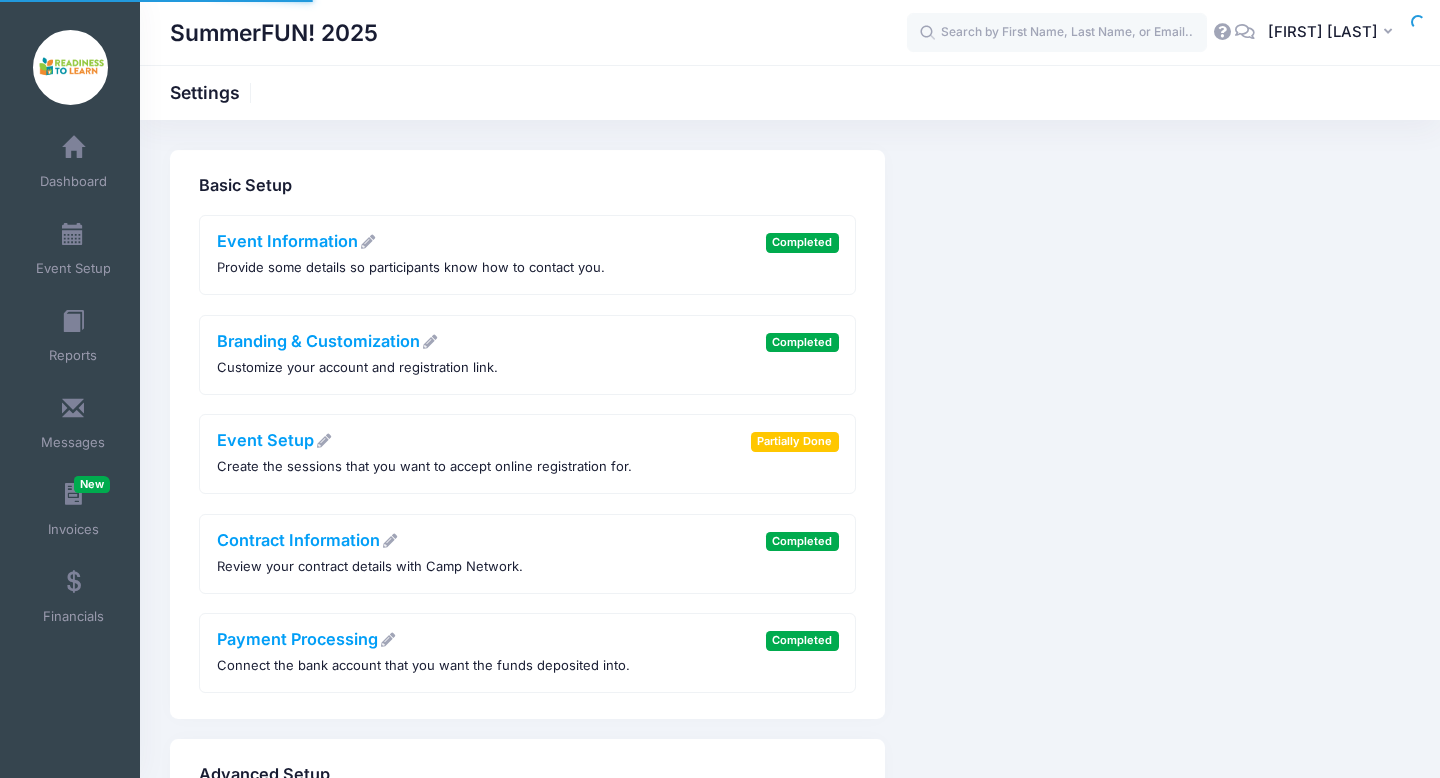 scroll, scrollTop: 0, scrollLeft: 0, axis: both 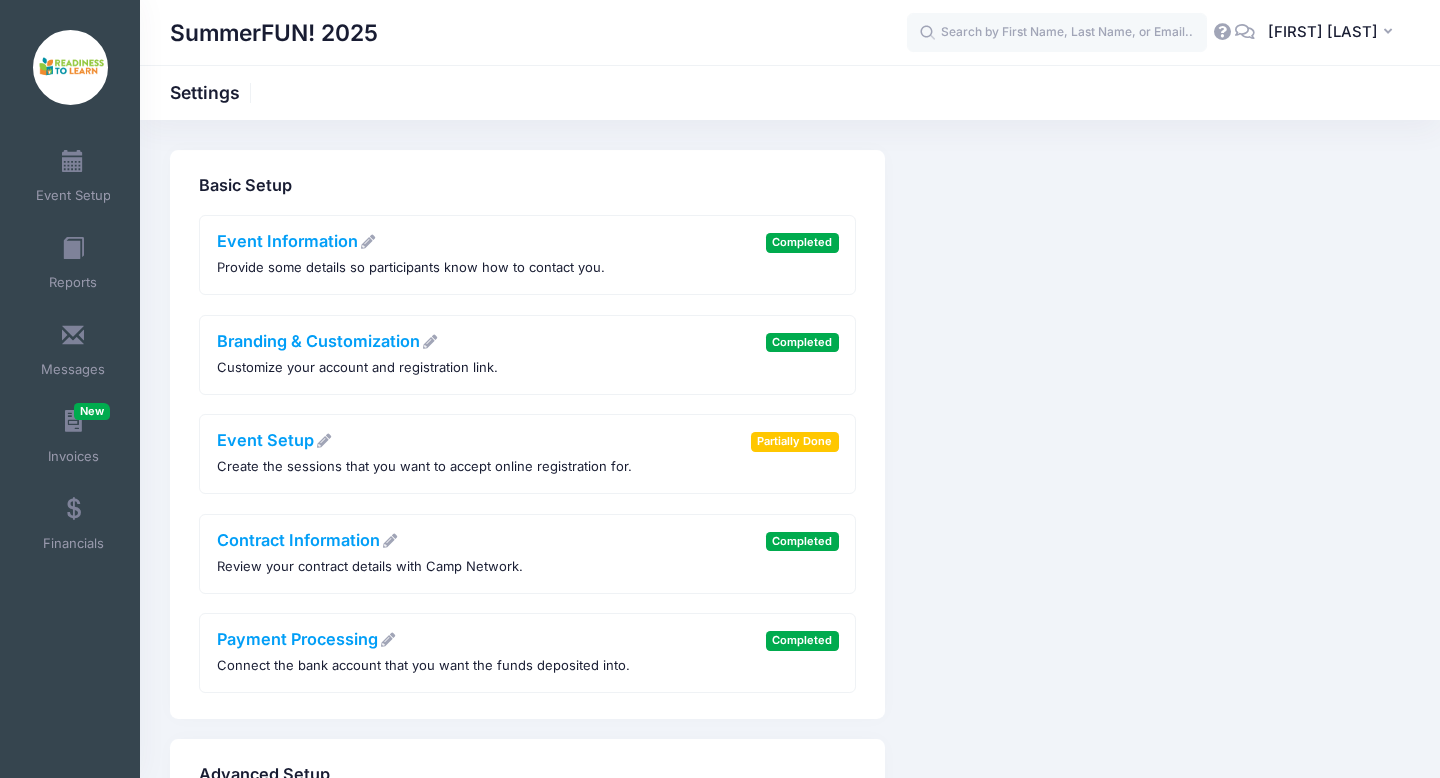 click at bounding box center [1222, 31] 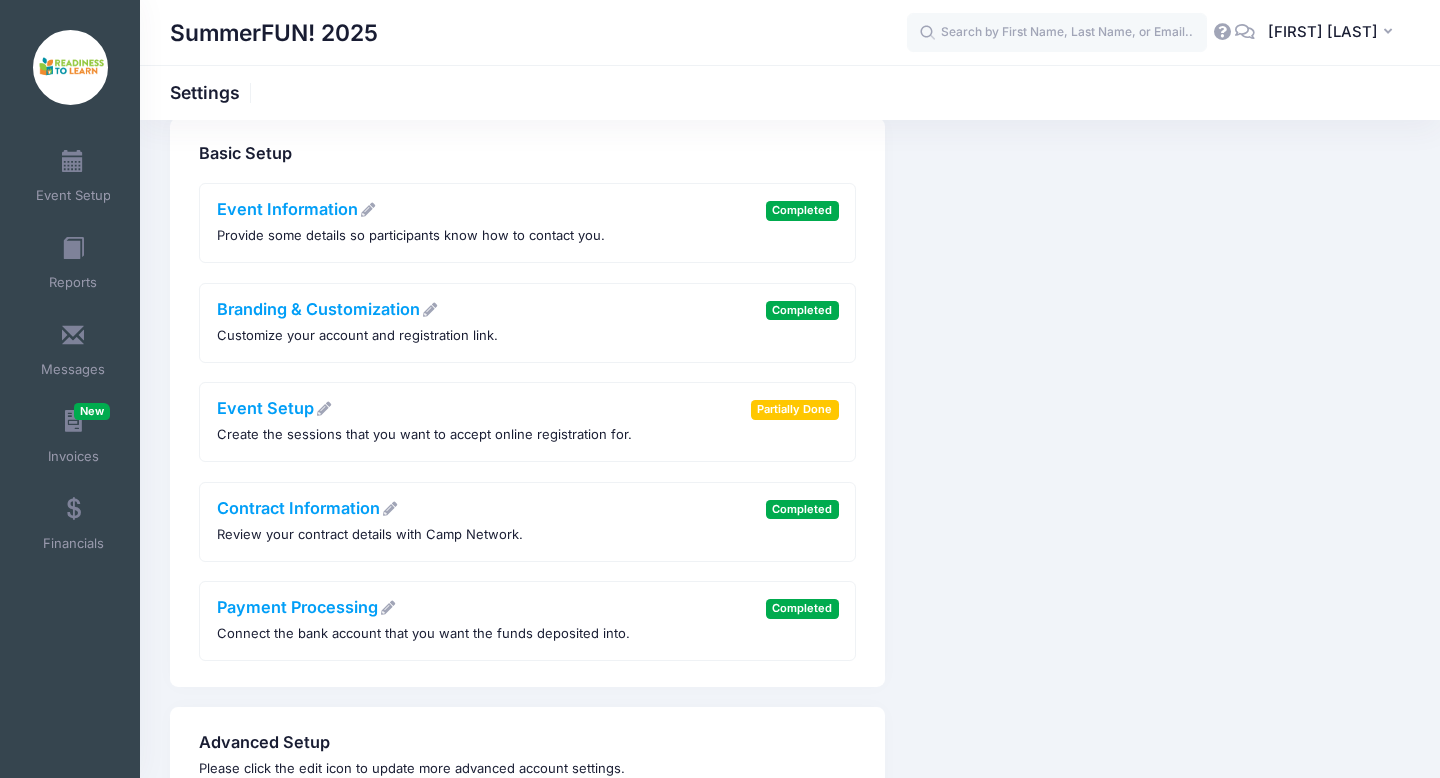 scroll, scrollTop: 13, scrollLeft: 0, axis: vertical 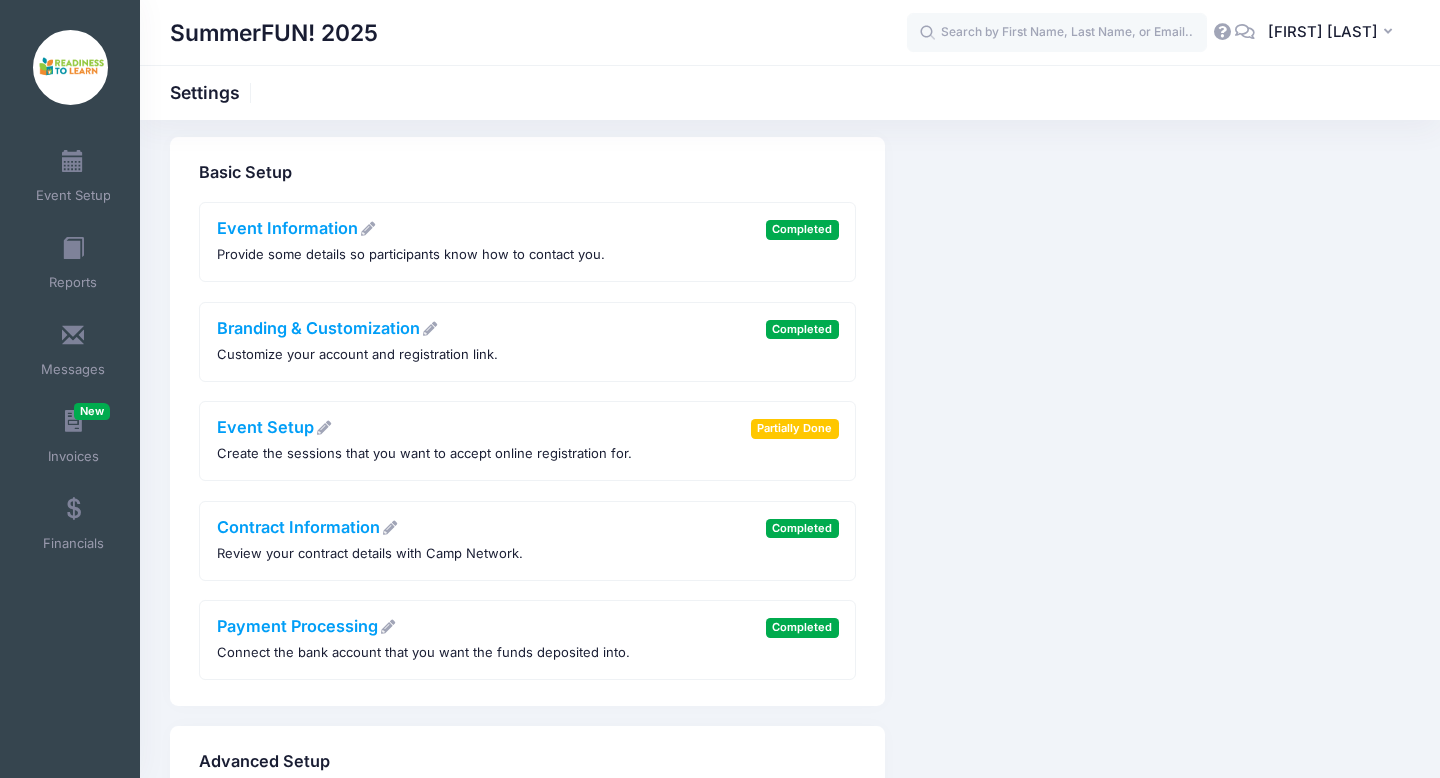 click at bounding box center (70, 67) 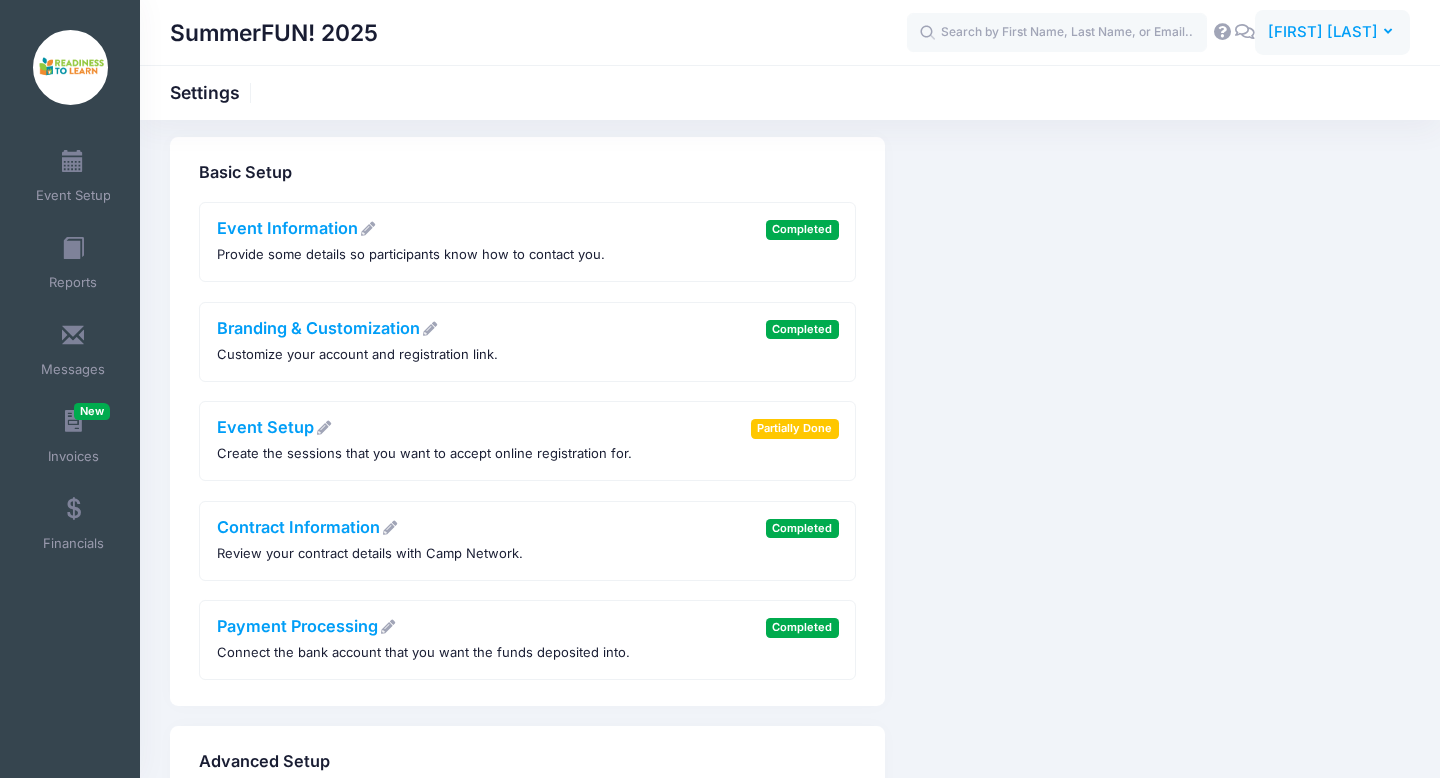 click on "[FIRST] [LAST]" at bounding box center (1323, 32) 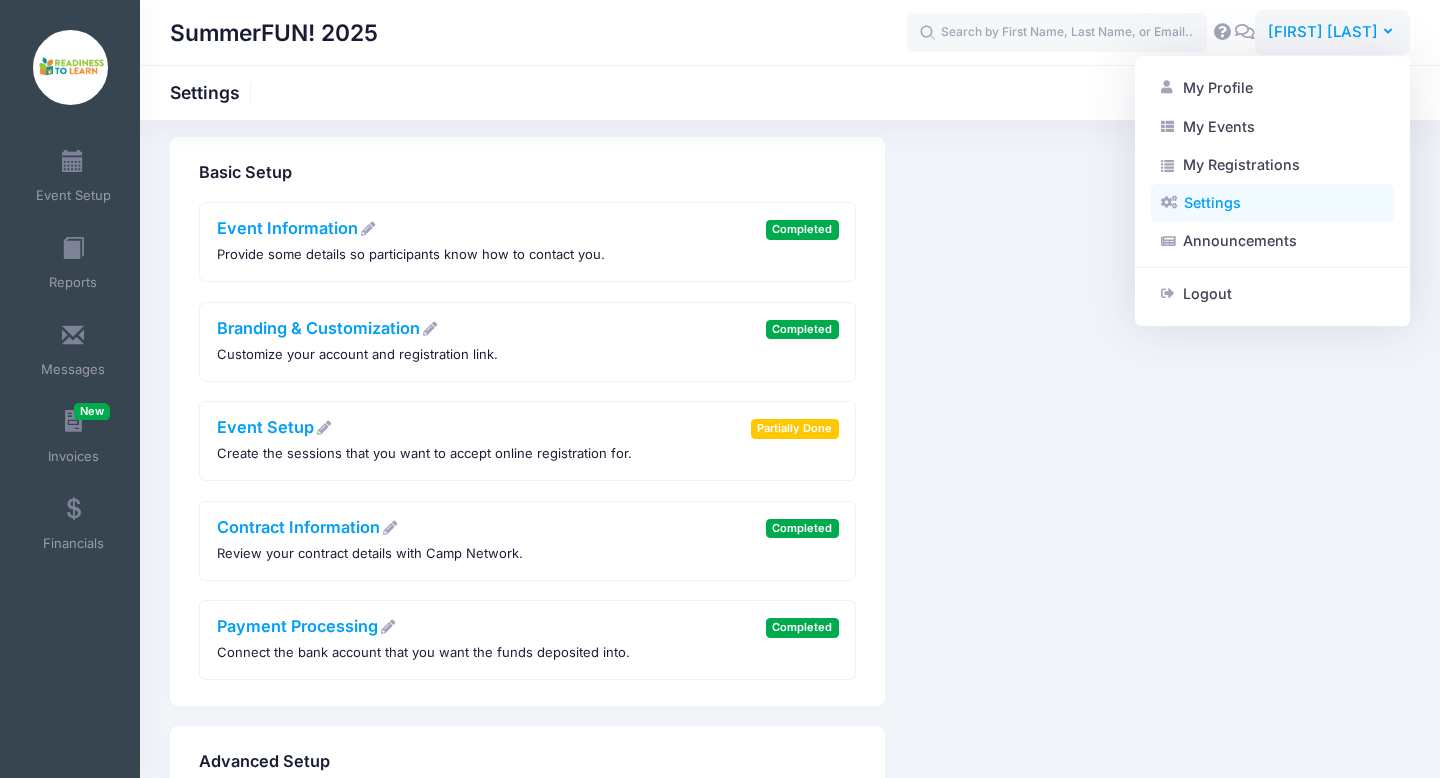 click on "Settings" at bounding box center (1272, 203) 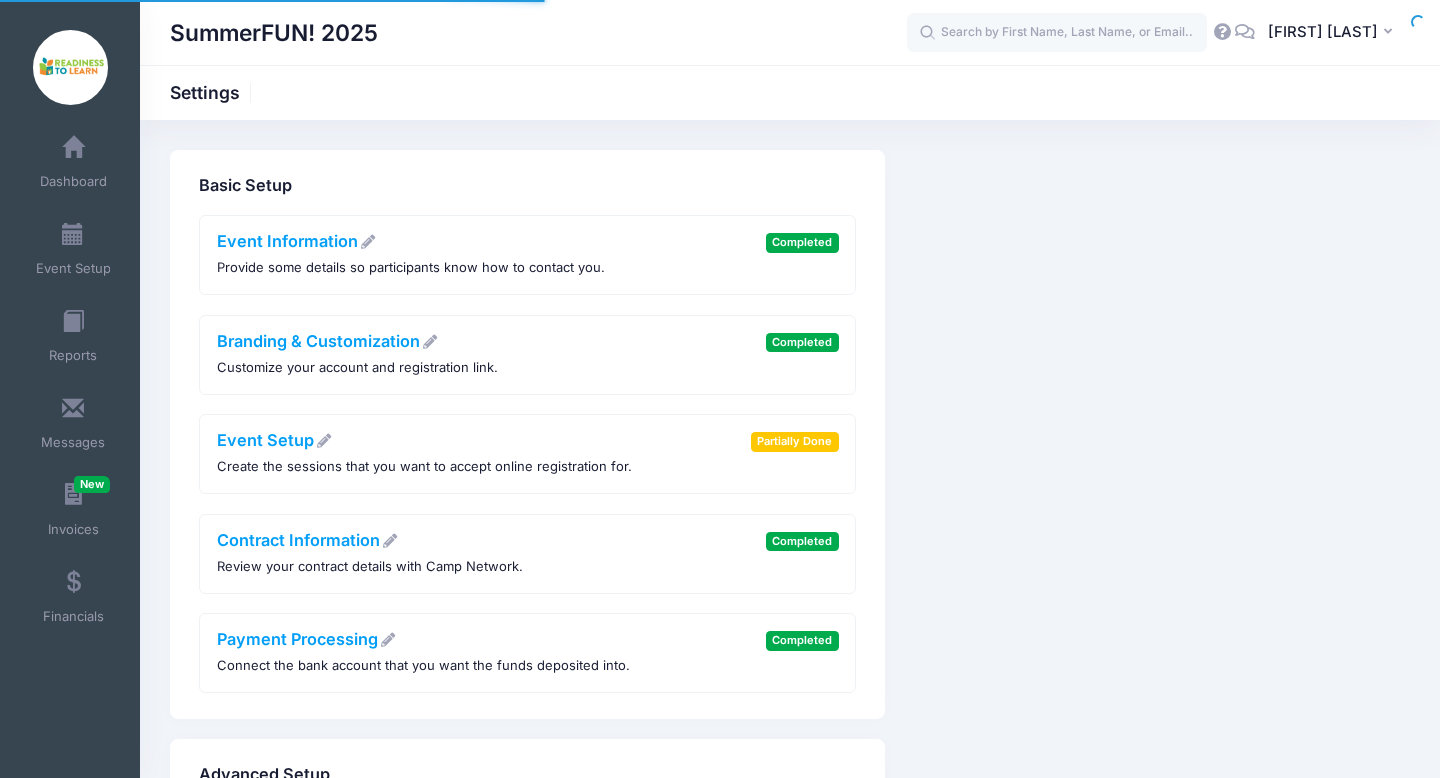 scroll, scrollTop: 0, scrollLeft: 0, axis: both 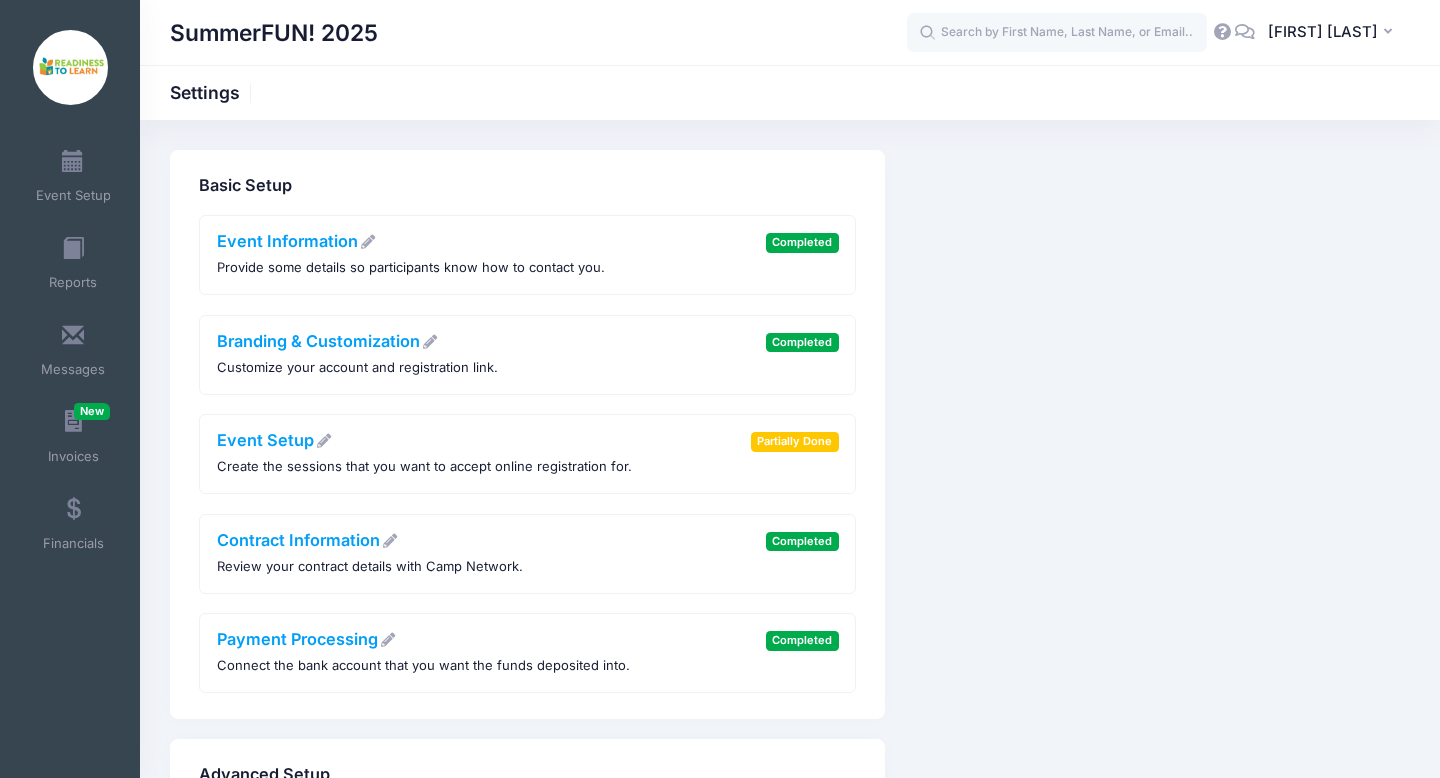 click at bounding box center (70, 67) 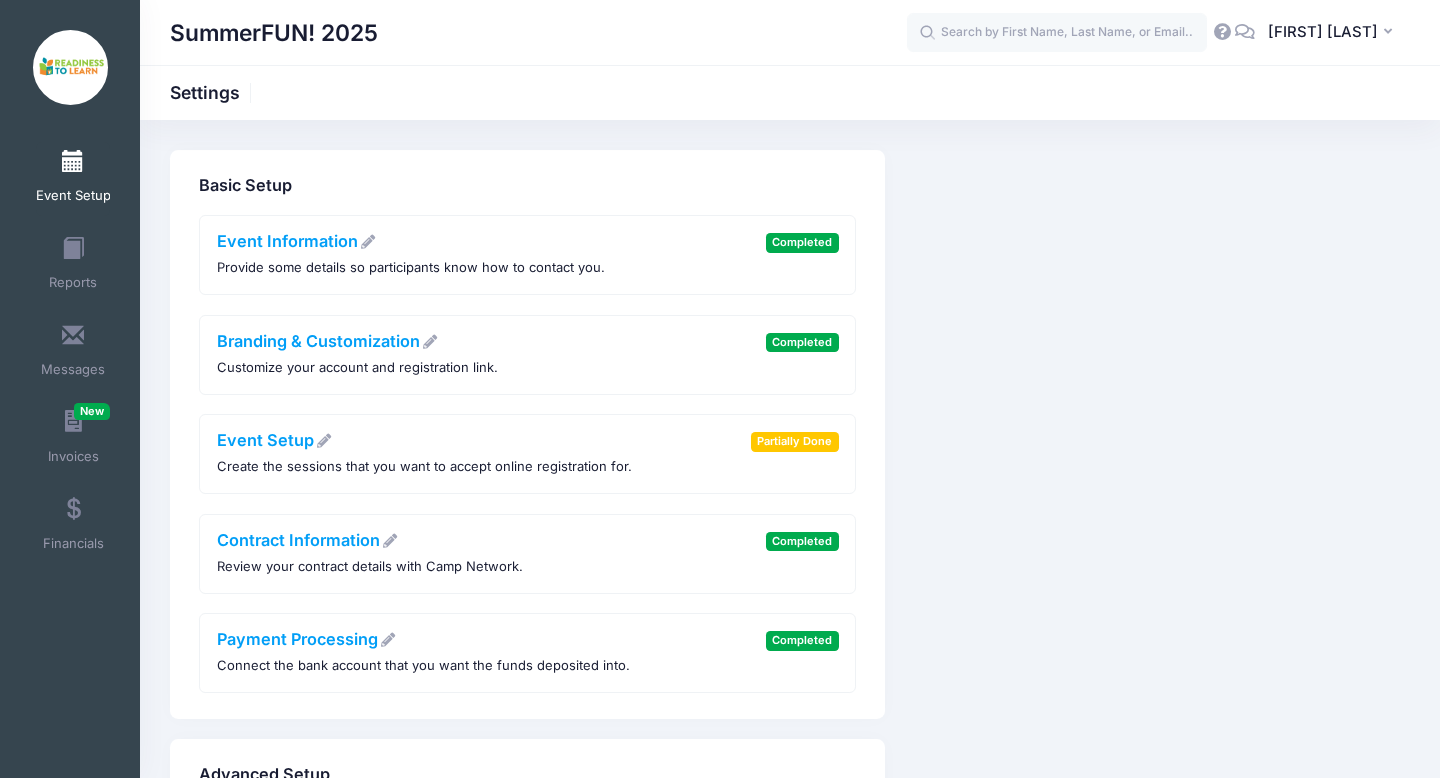 click on "Event Setup" at bounding box center [73, 179] 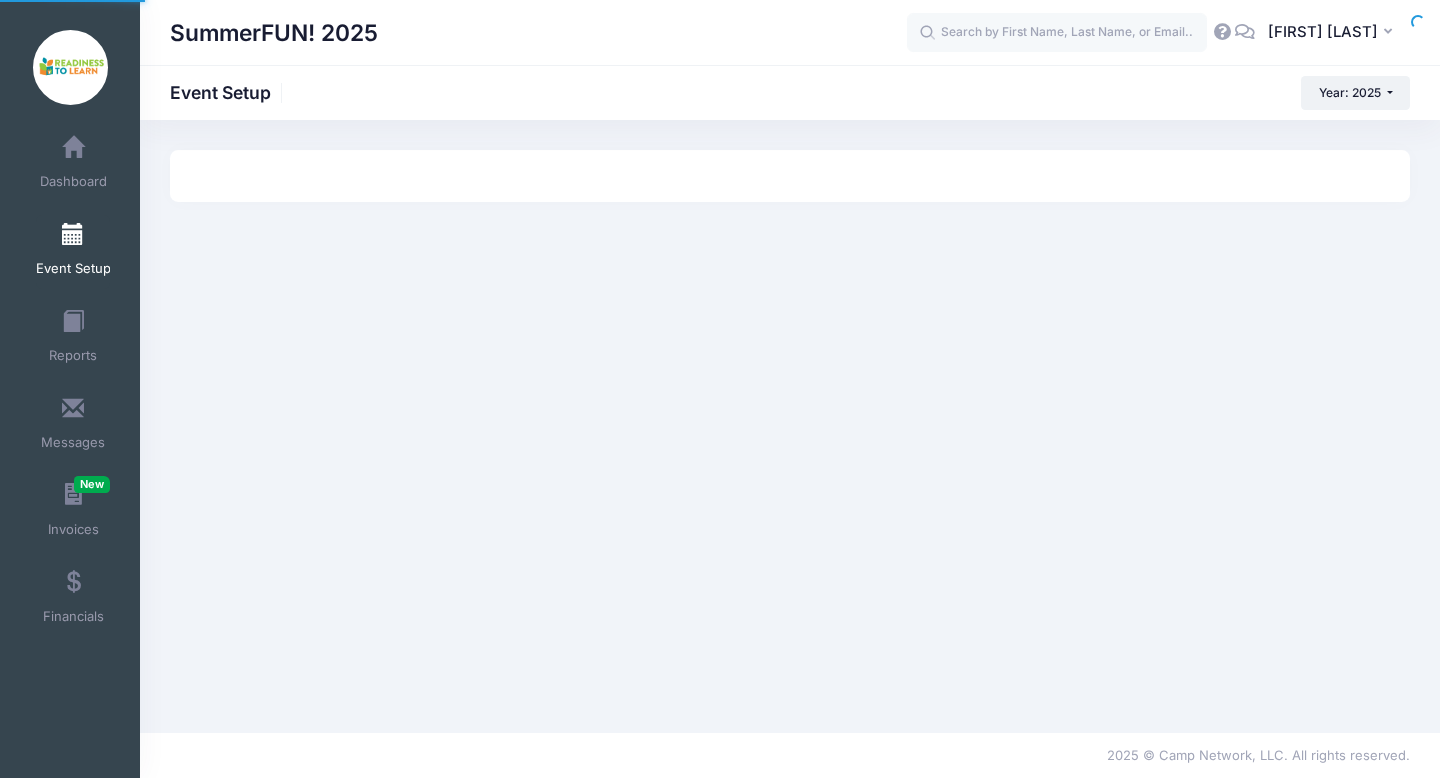 scroll, scrollTop: 0, scrollLeft: 0, axis: both 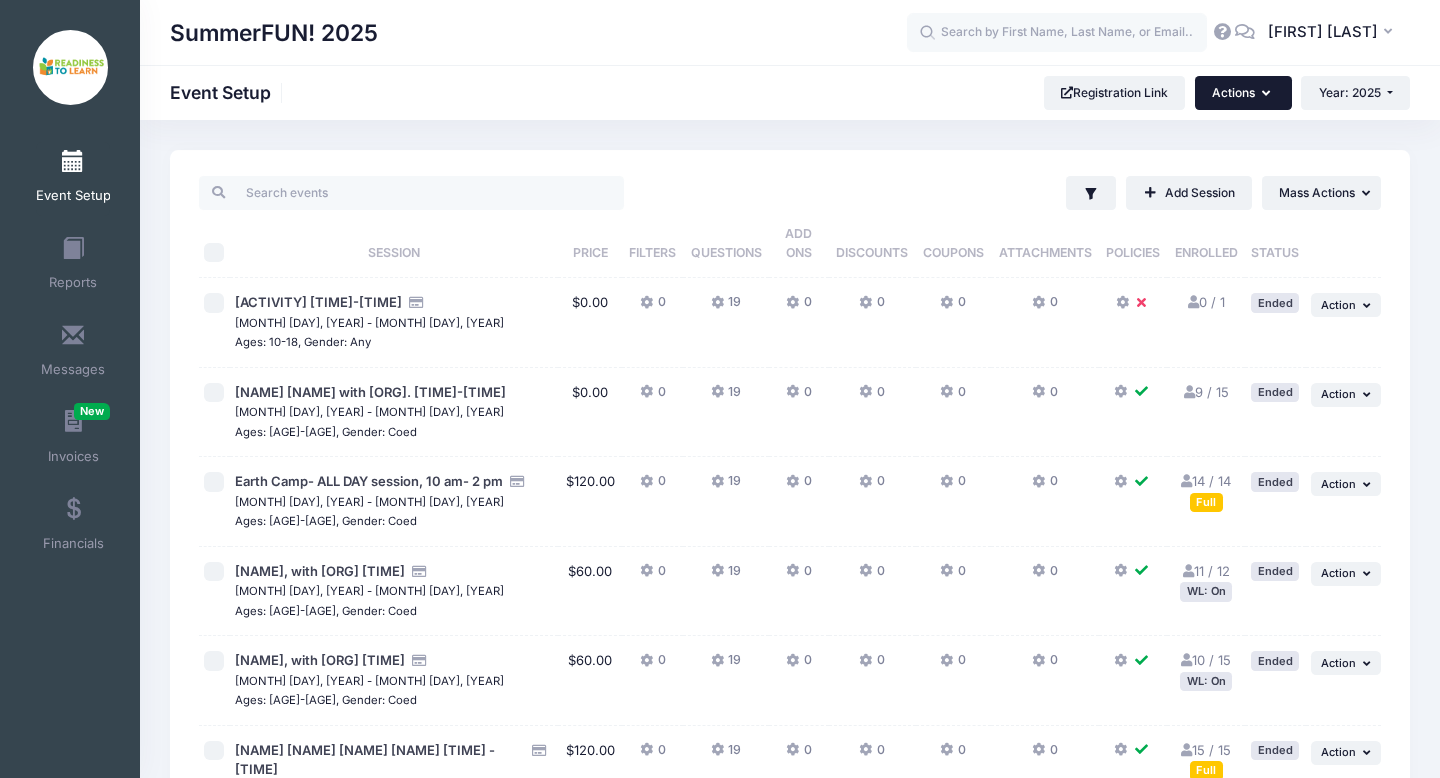 click on "Actions" at bounding box center [1243, 93] 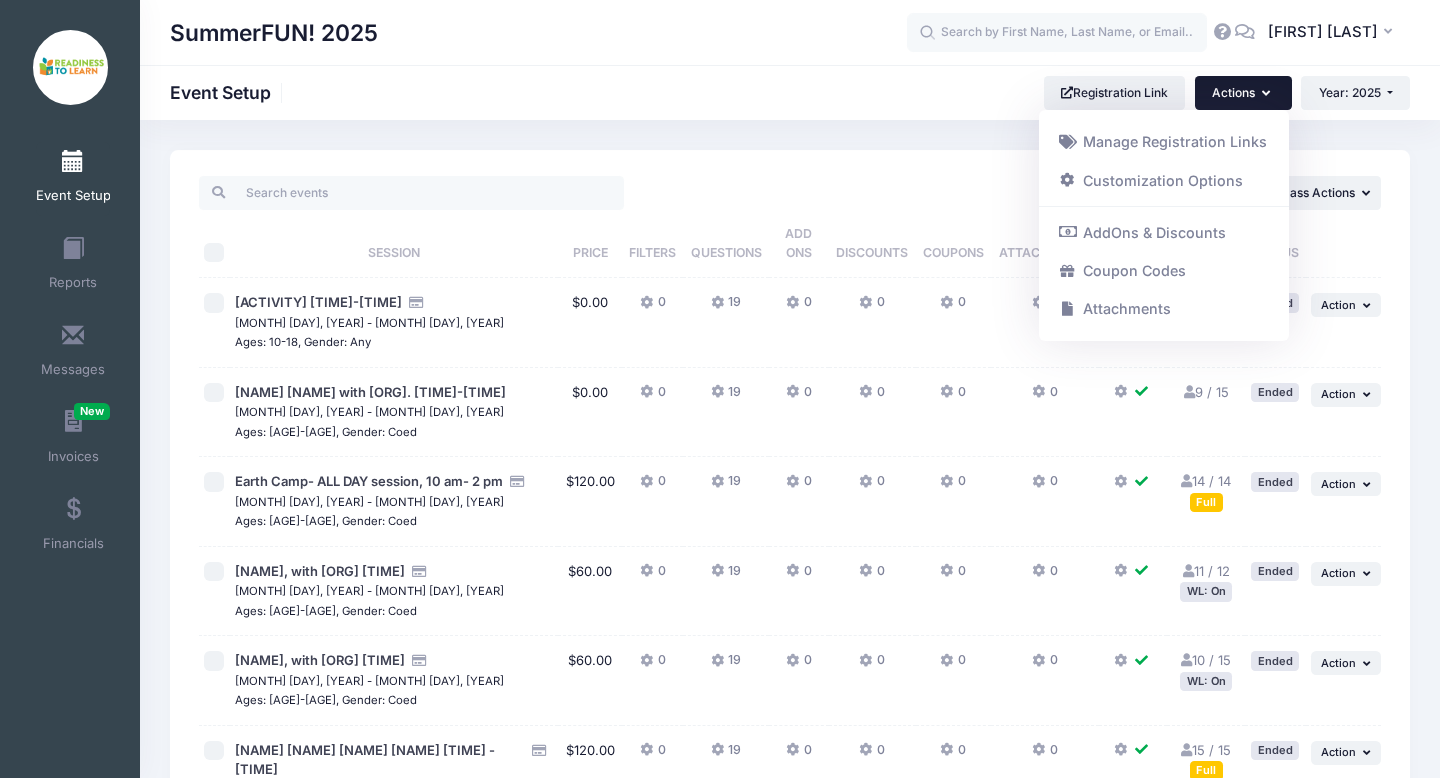 click on "Actions" at bounding box center (1243, 93) 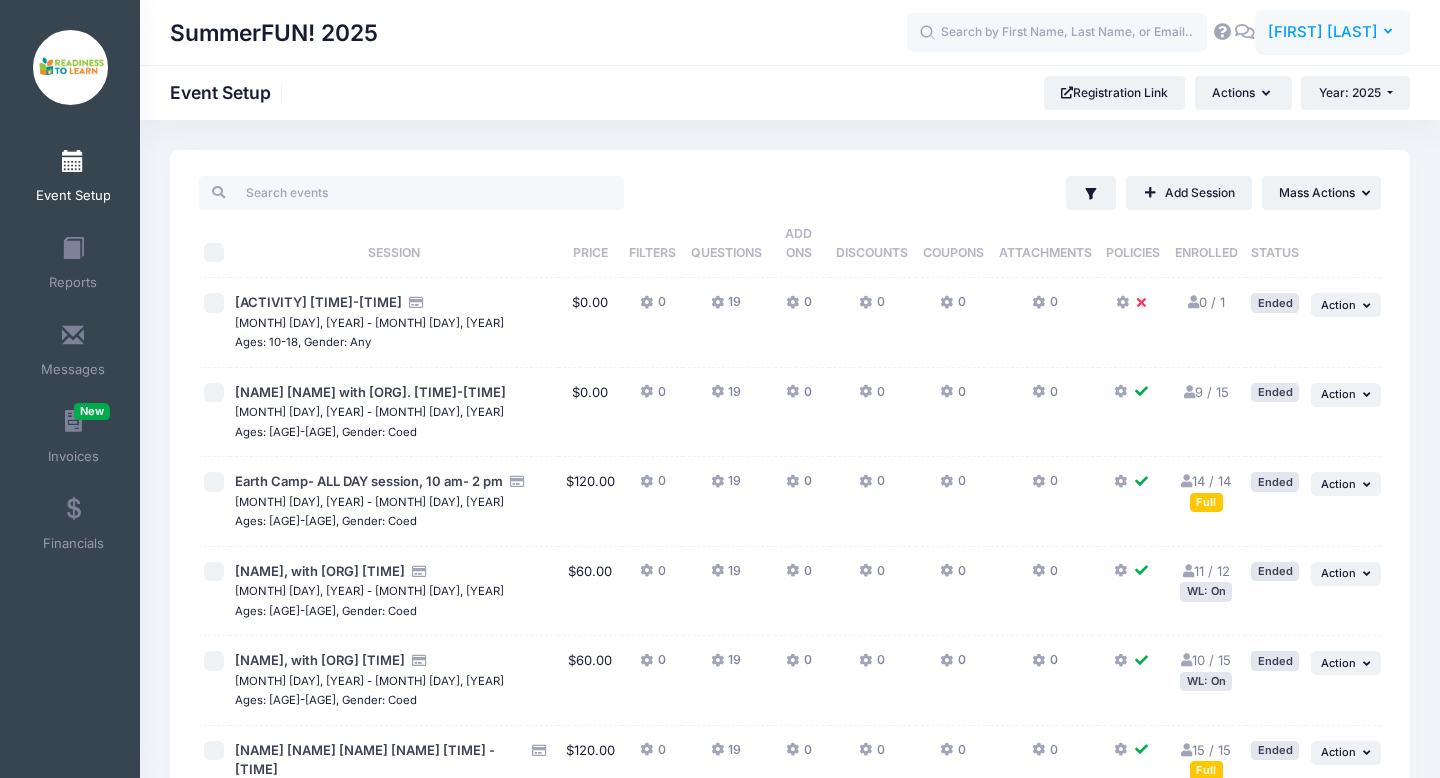 click on "[FIRST] [LAST]" at bounding box center [1323, 32] 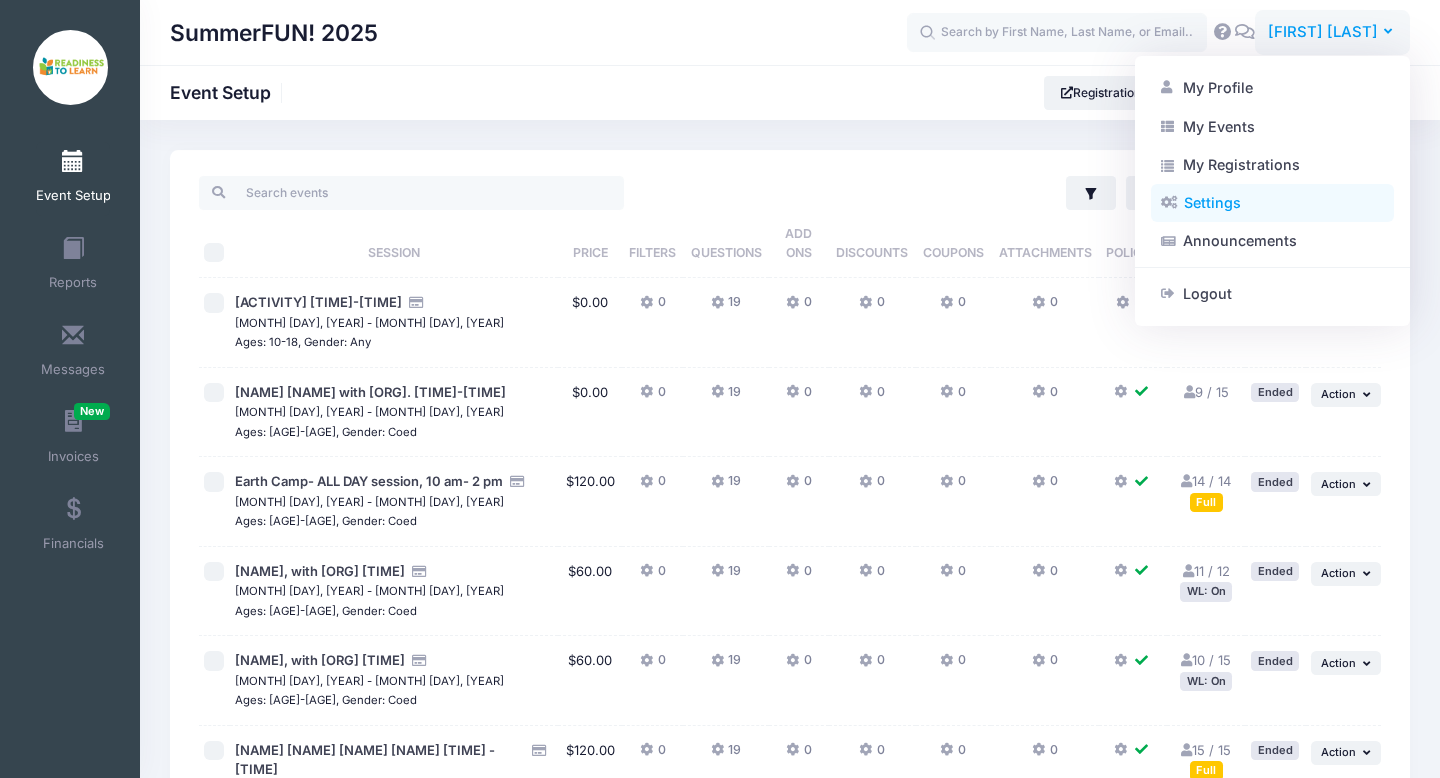 click on "Settings" at bounding box center [1272, 203] 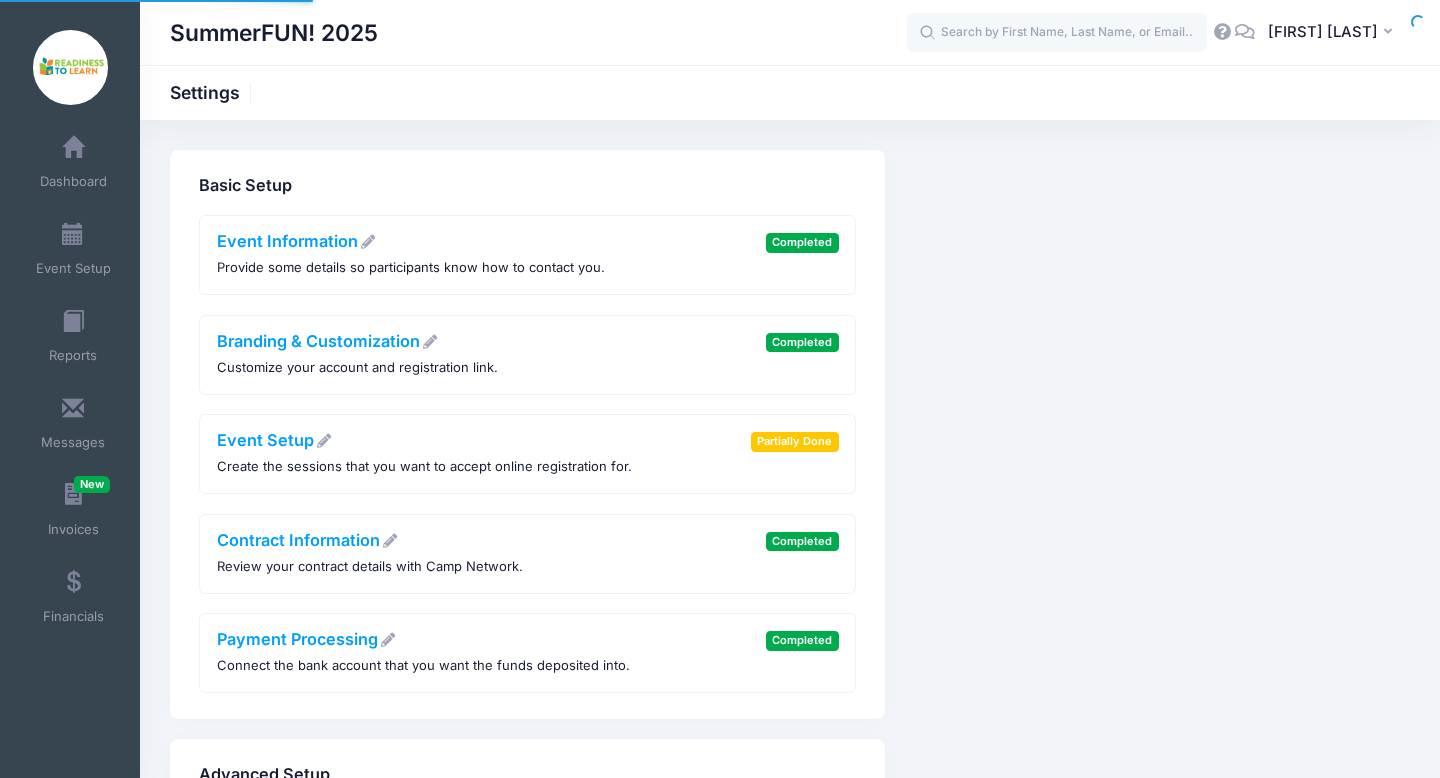 scroll, scrollTop: 0, scrollLeft: 0, axis: both 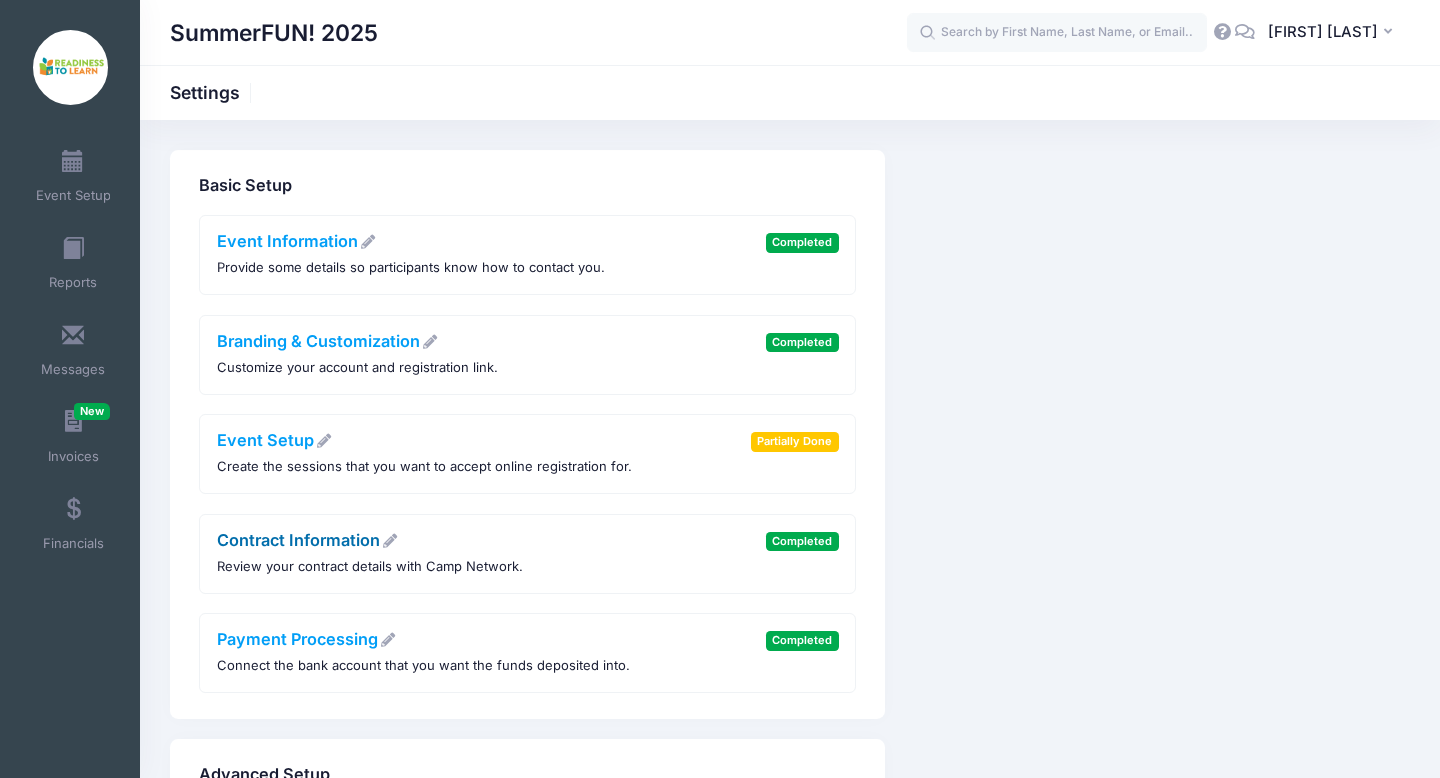 click on "Contract Information" at bounding box center (307, 540) 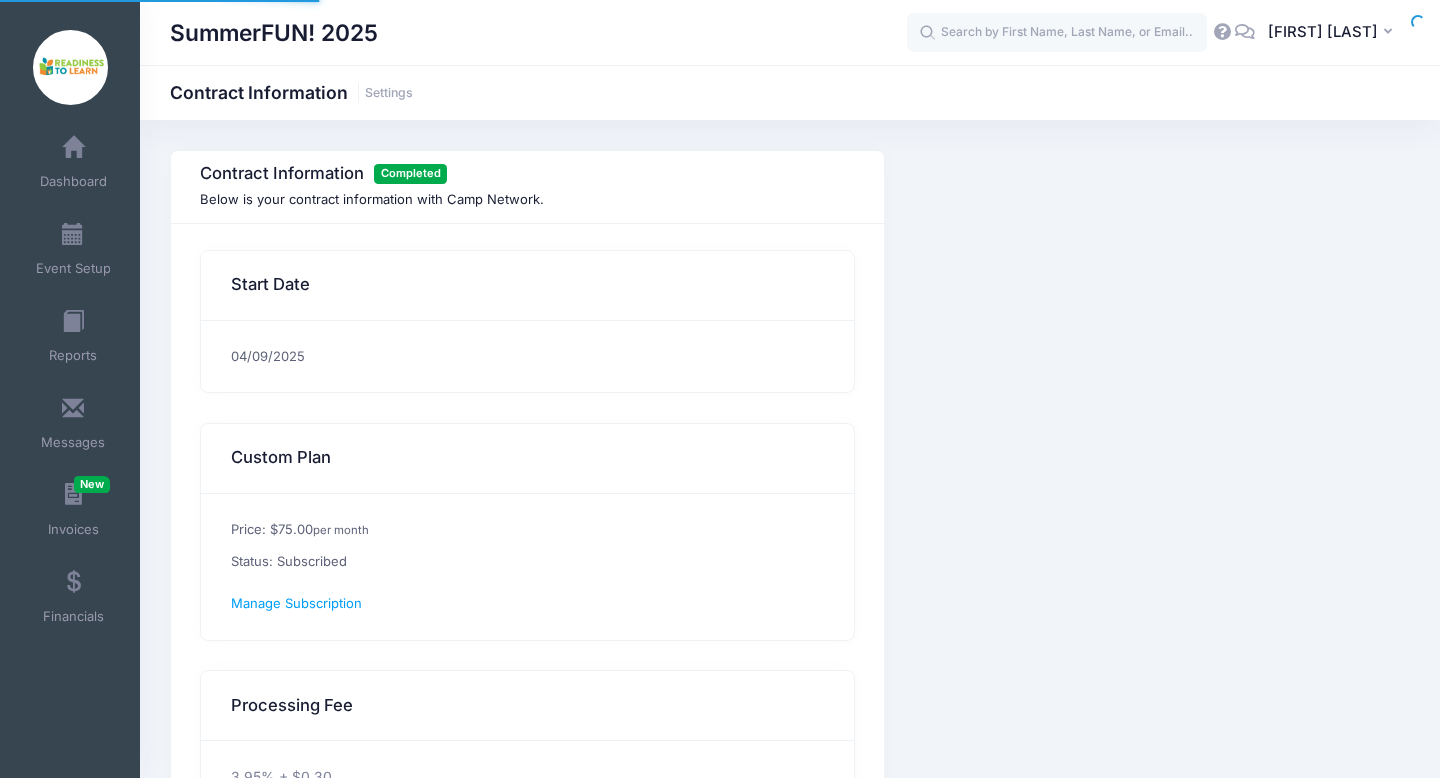 scroll, scrollTop: 0, scrollLeft: 0, axis: both 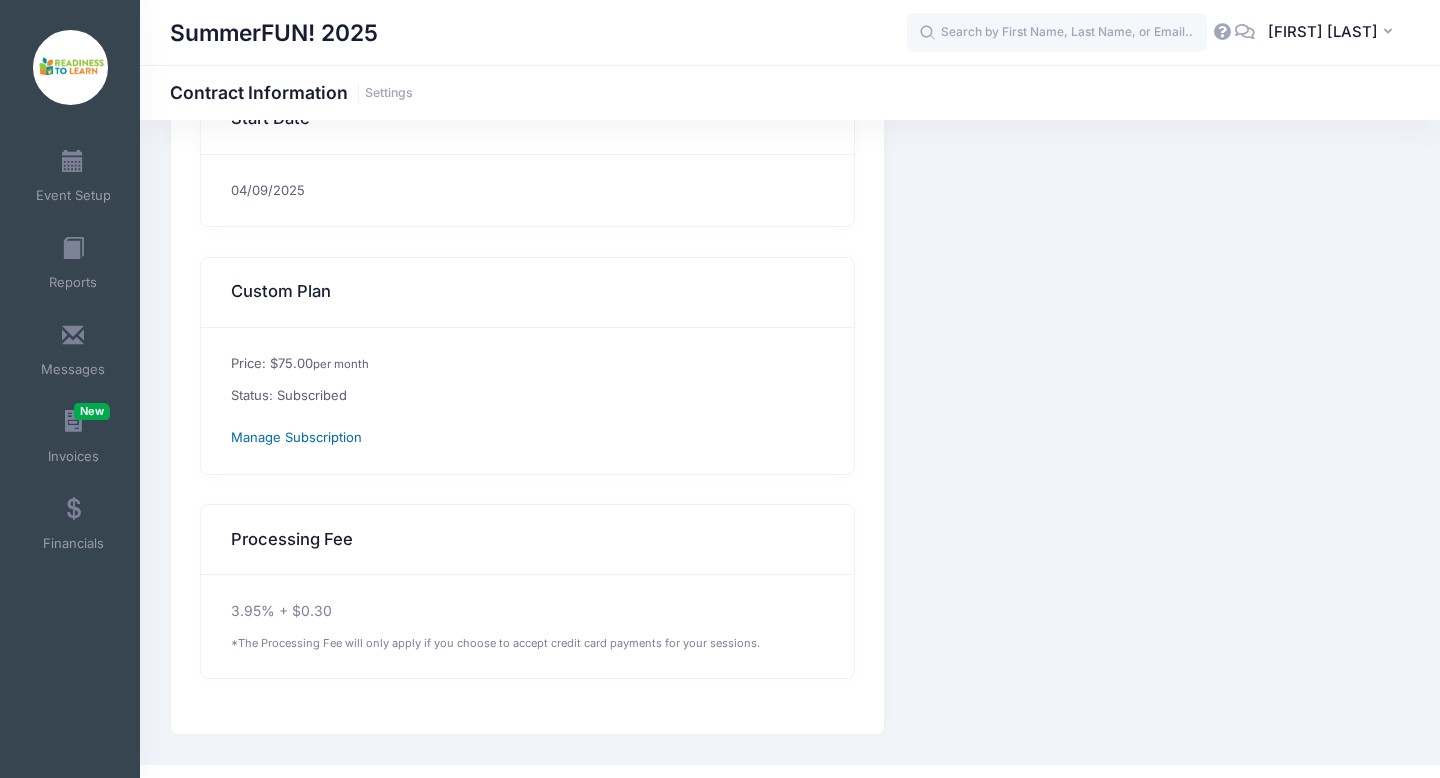 click on "Manage Subscription" at bounding box center (296, 437) 